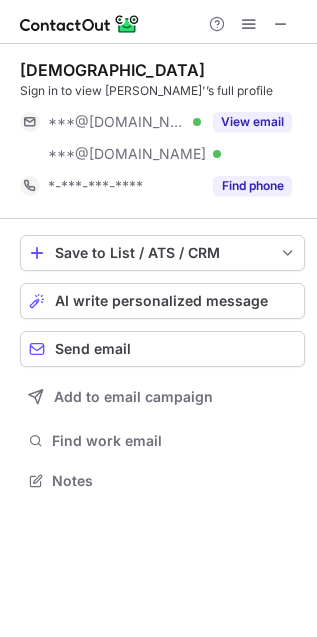 scroll, scrollTop: 0, scrollLeft: 0, axis: both 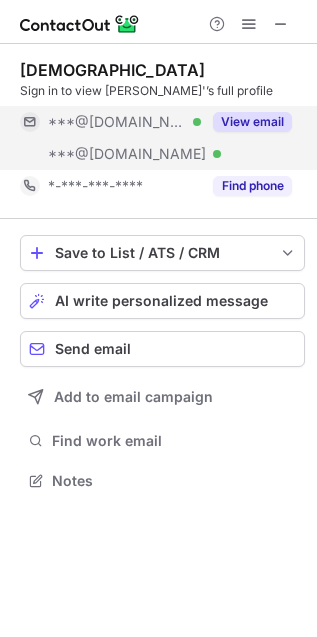 click on "View email" at bounding box center (246, 122) 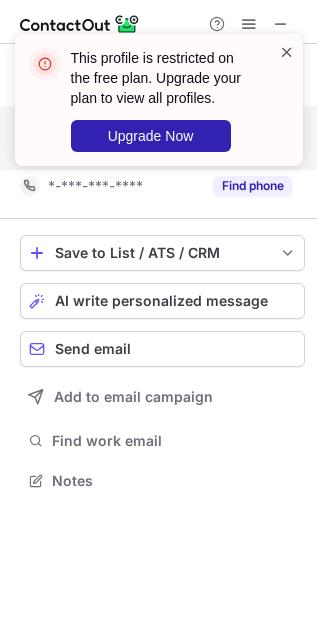click at bounding box center [287, 52] 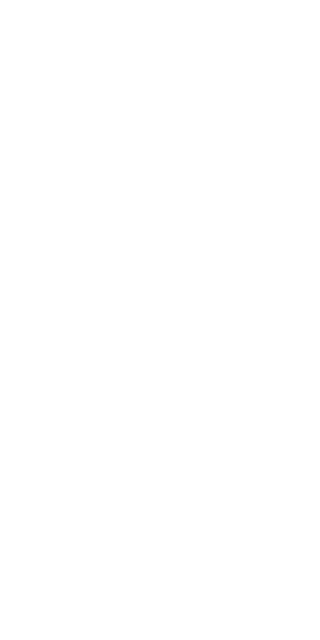 scroll, scrollTop: 0, scrollLeft: 0, axis: both 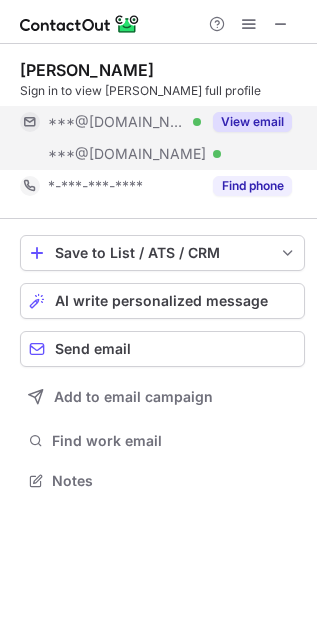 click on "View email" at bounding box center [252, 122] 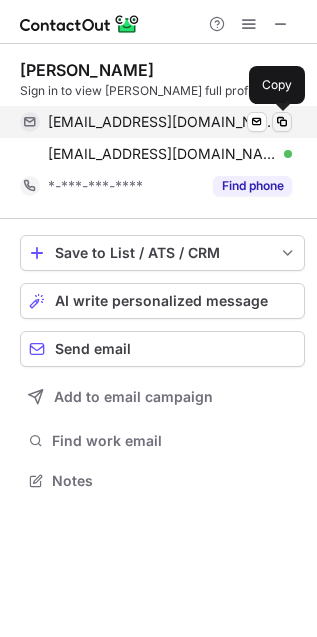 click at bounding box center (282, 122) 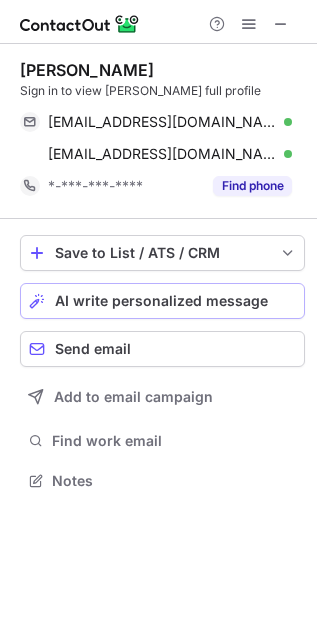 click on "AI write personalized message" at bounding box center (161, 301) 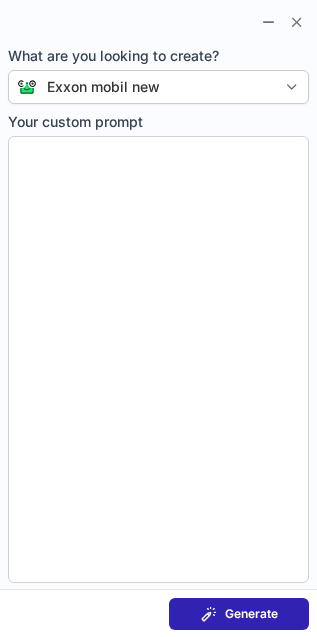 type on "**********" 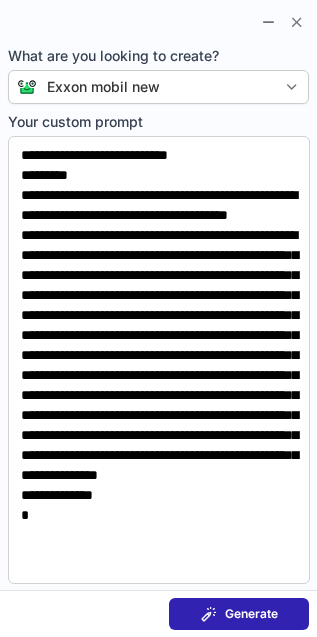 click on "Generate" at bounding box center [239, 614] 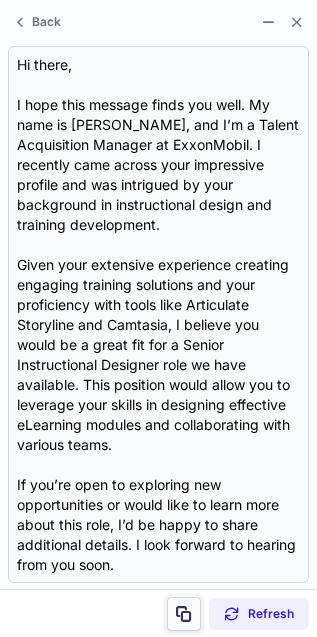 click at bounding box center (184, 614) 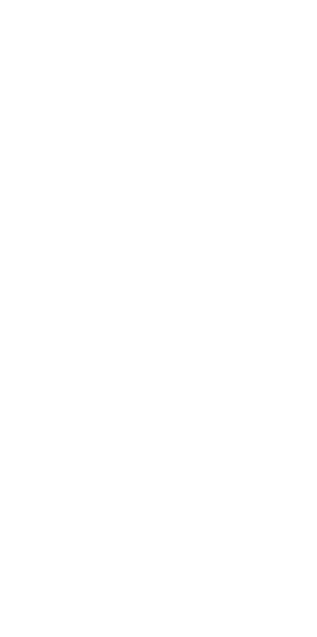 scroll, scrollTop: 0, scrollLeft: 0, axis: both 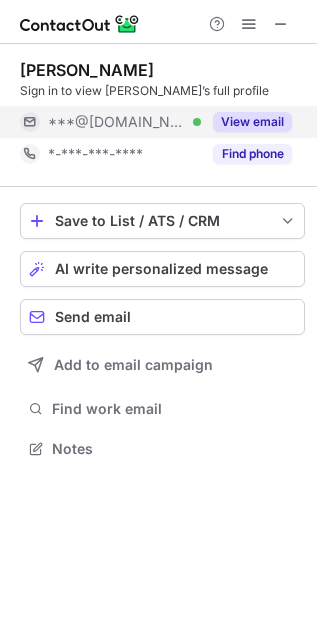 click on "View email" at bounding box center [252, 122] 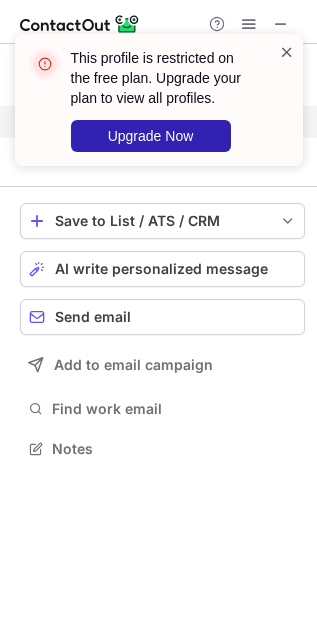 click at bounding box center [287, 52] 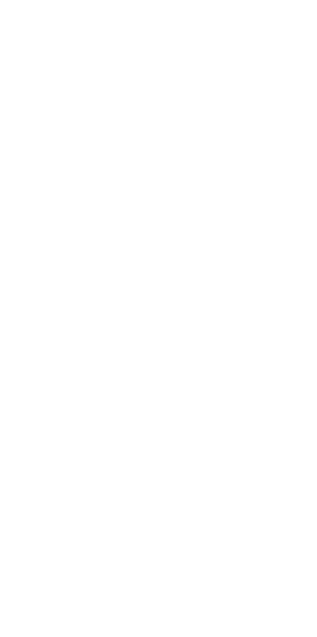 scroll, scrollTop: 0, scrollLeft: 0, axis: both 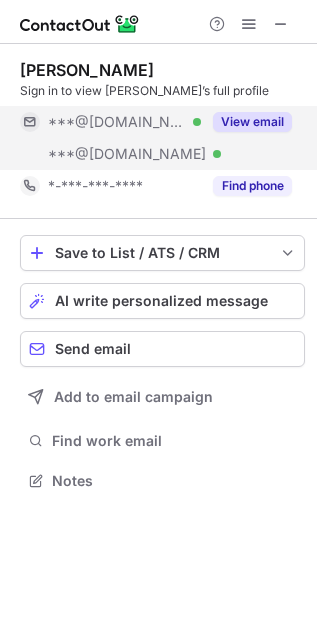 click on "View email" at bounding box center [252, 122] 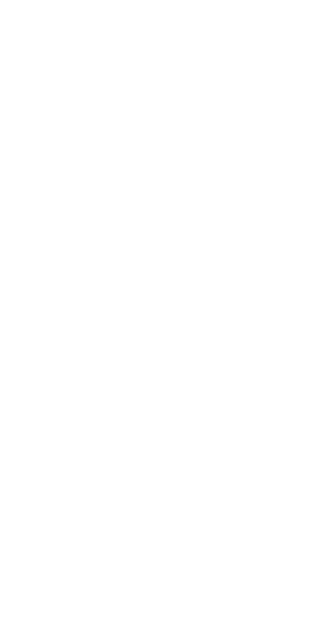 scroll, scrollTop: 0, scrollLeft: 0, axis: both 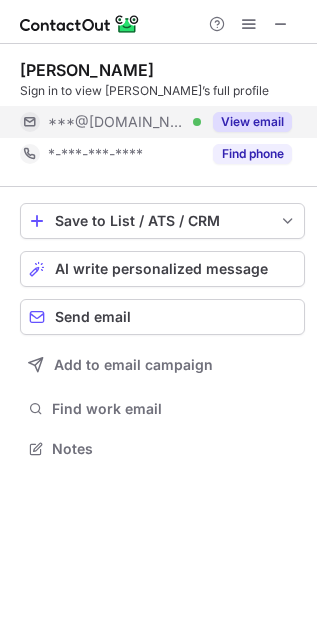 click on "View email" at bounding box center [252, 122] 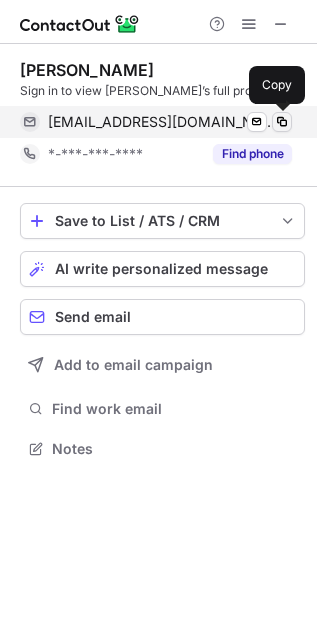 click at bounding box center [282, 122] 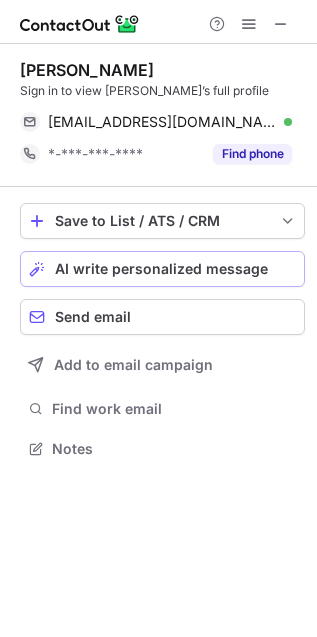 click on "AI write personalized message" at bounding box center (161, 269) 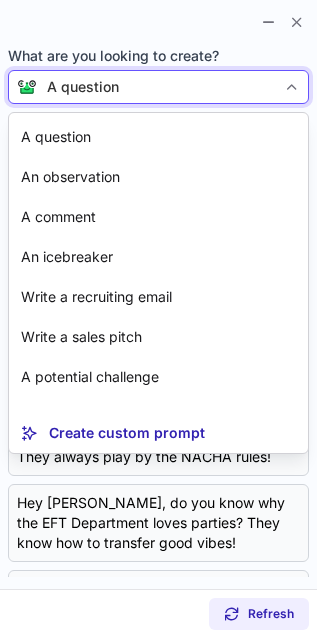 click on "A question" at bounding box center (158, 87) 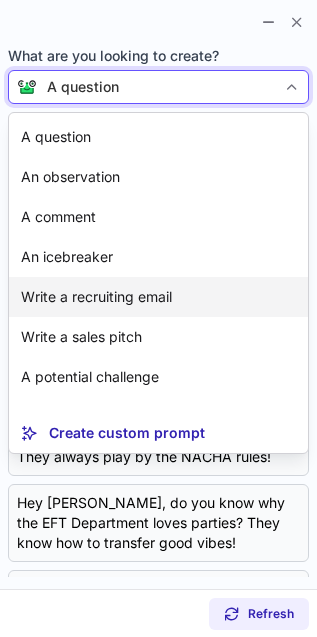 scroll, scrollTop: 132, scrollLeft: 0, axis: vertical 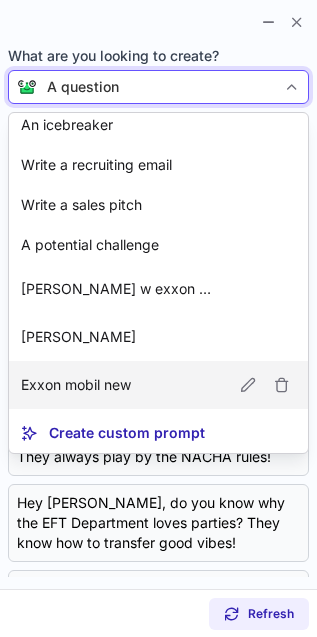 click on "Exxon mobil new" at bounding box center [158, 385] 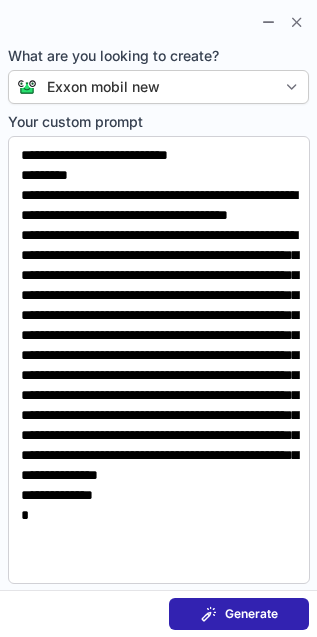 click on "Generate" at bounding box center (251, 614) 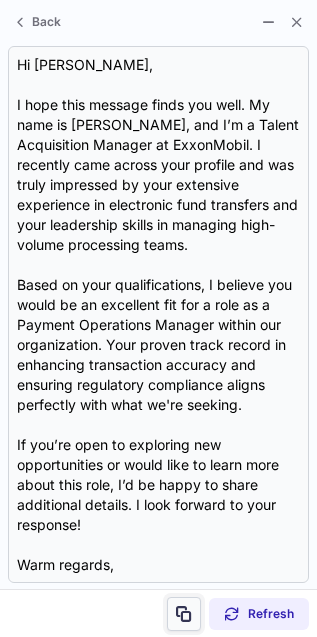 click at bounding box center (184, 614) 